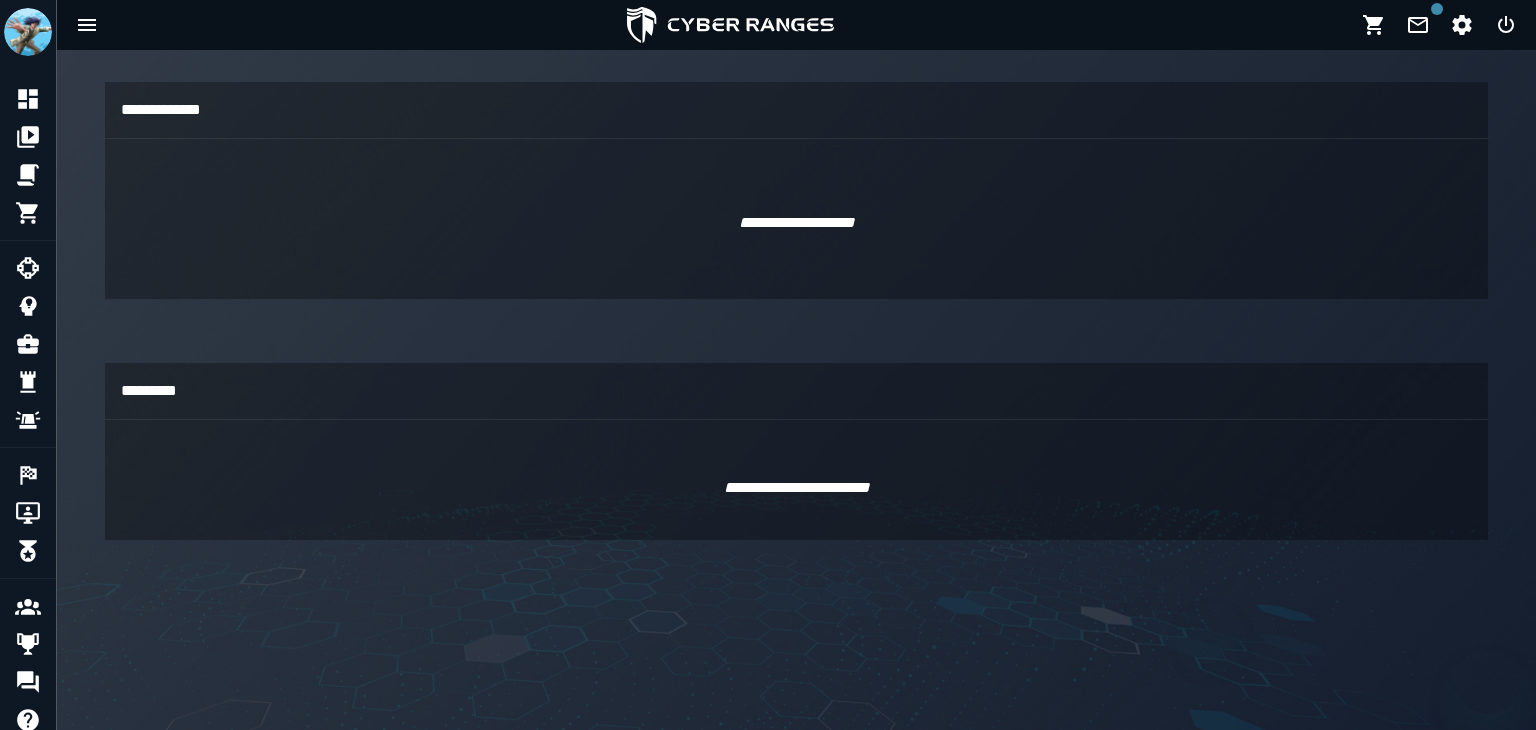 scroll, scrollTop: 0, scrollLeft: 0, axis: both 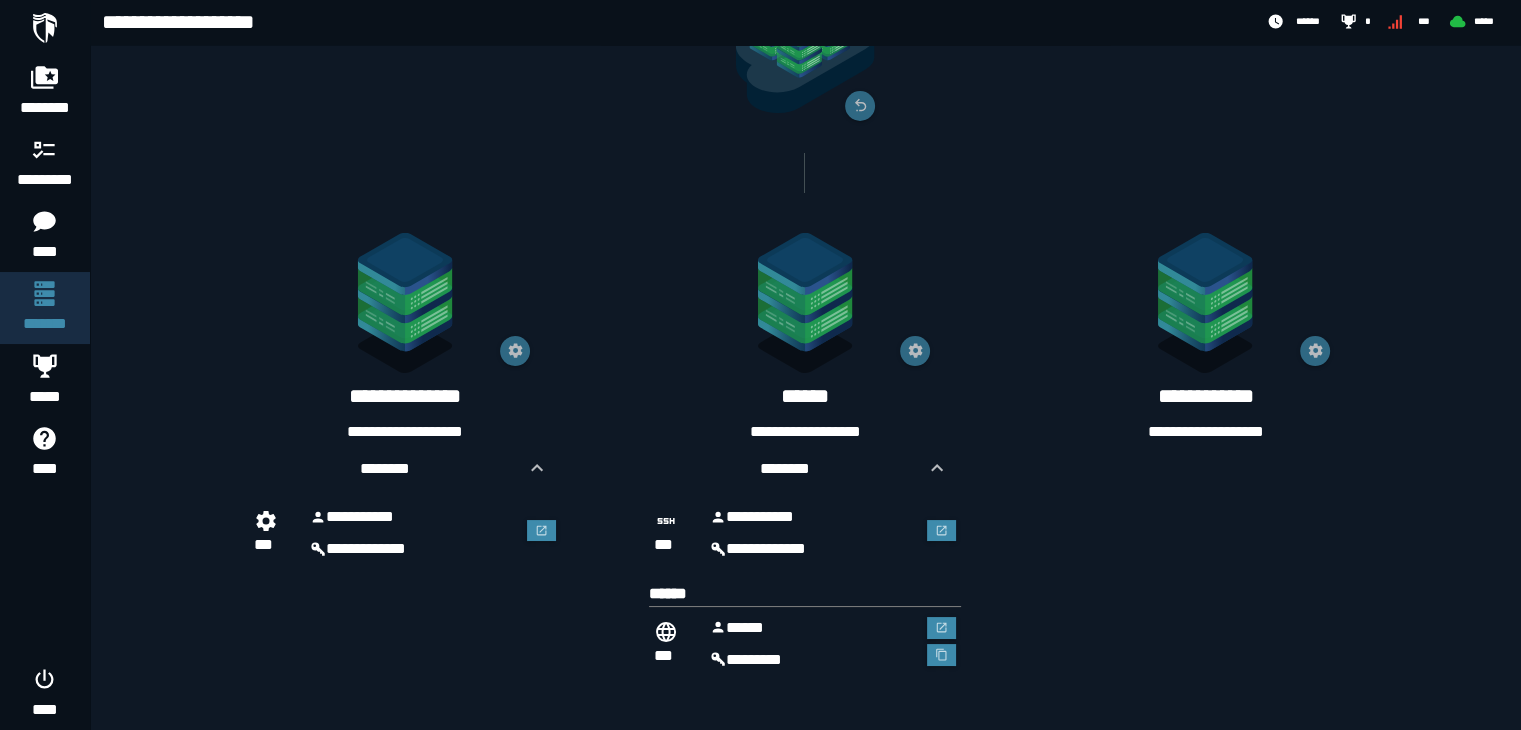 drag, startPoint x: 1257, startPoint y: 392, endPoint x: 1343, endPoint y: 321, distance: 111.5213 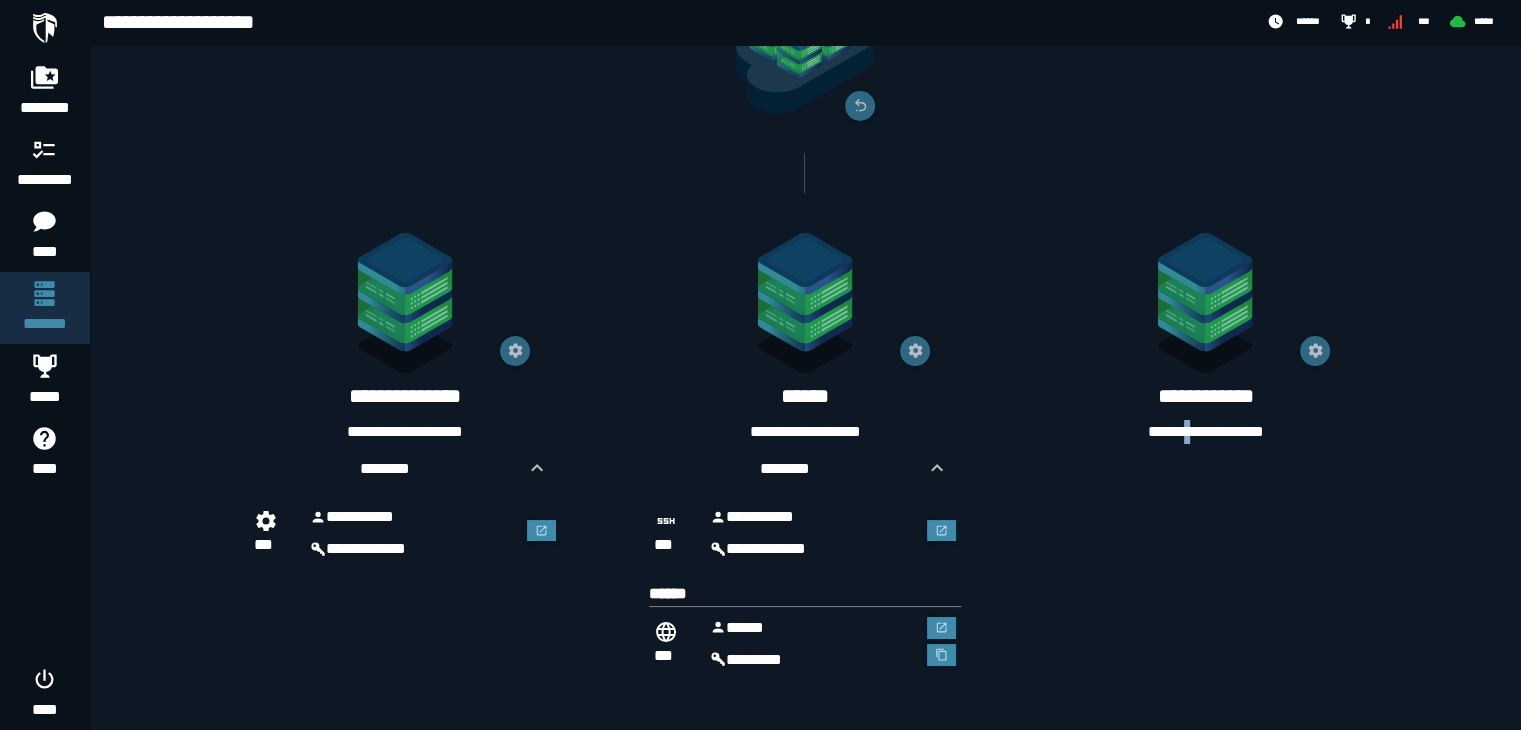 click on "**********" at bounding box center (1205, 432) 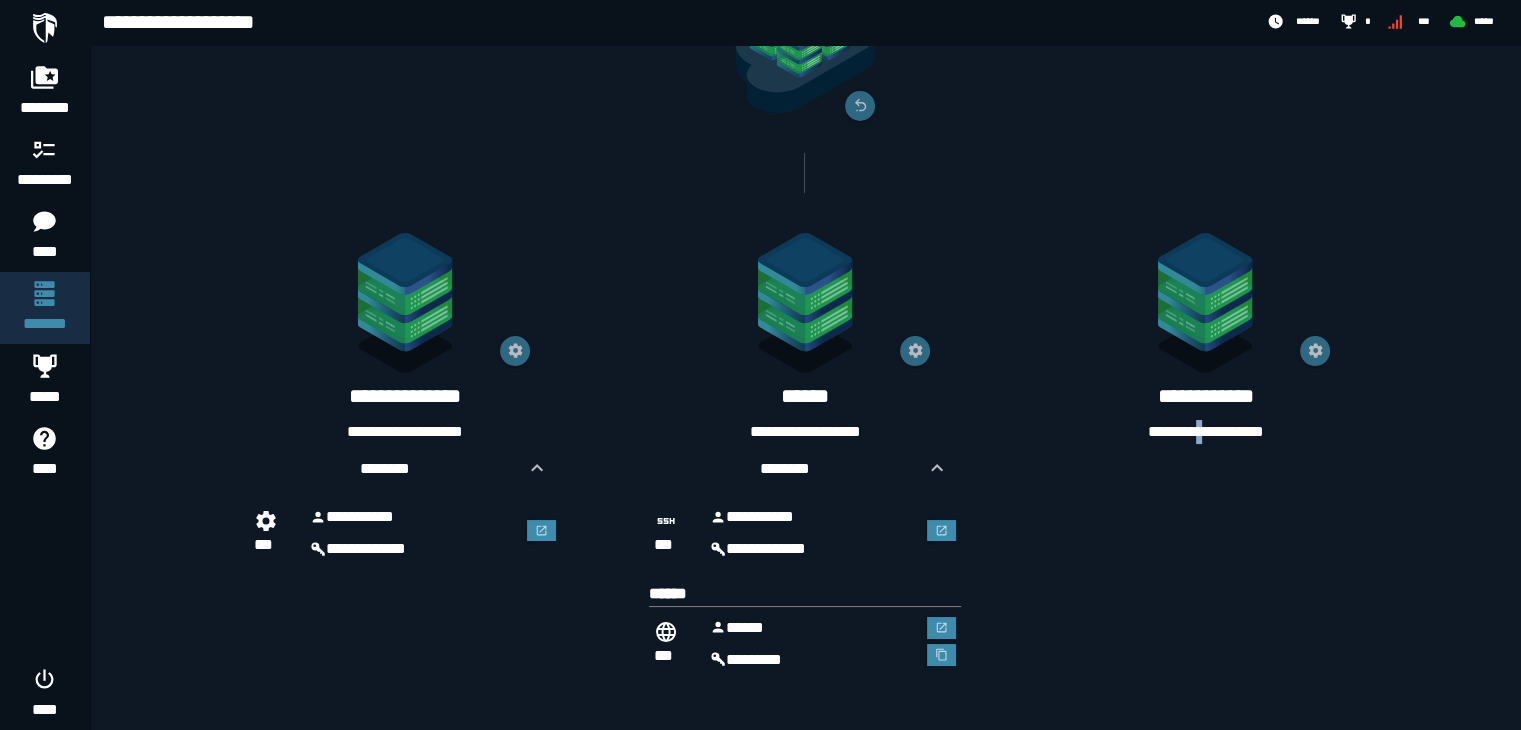 click on "**********" at bounding box center [1205, 339] 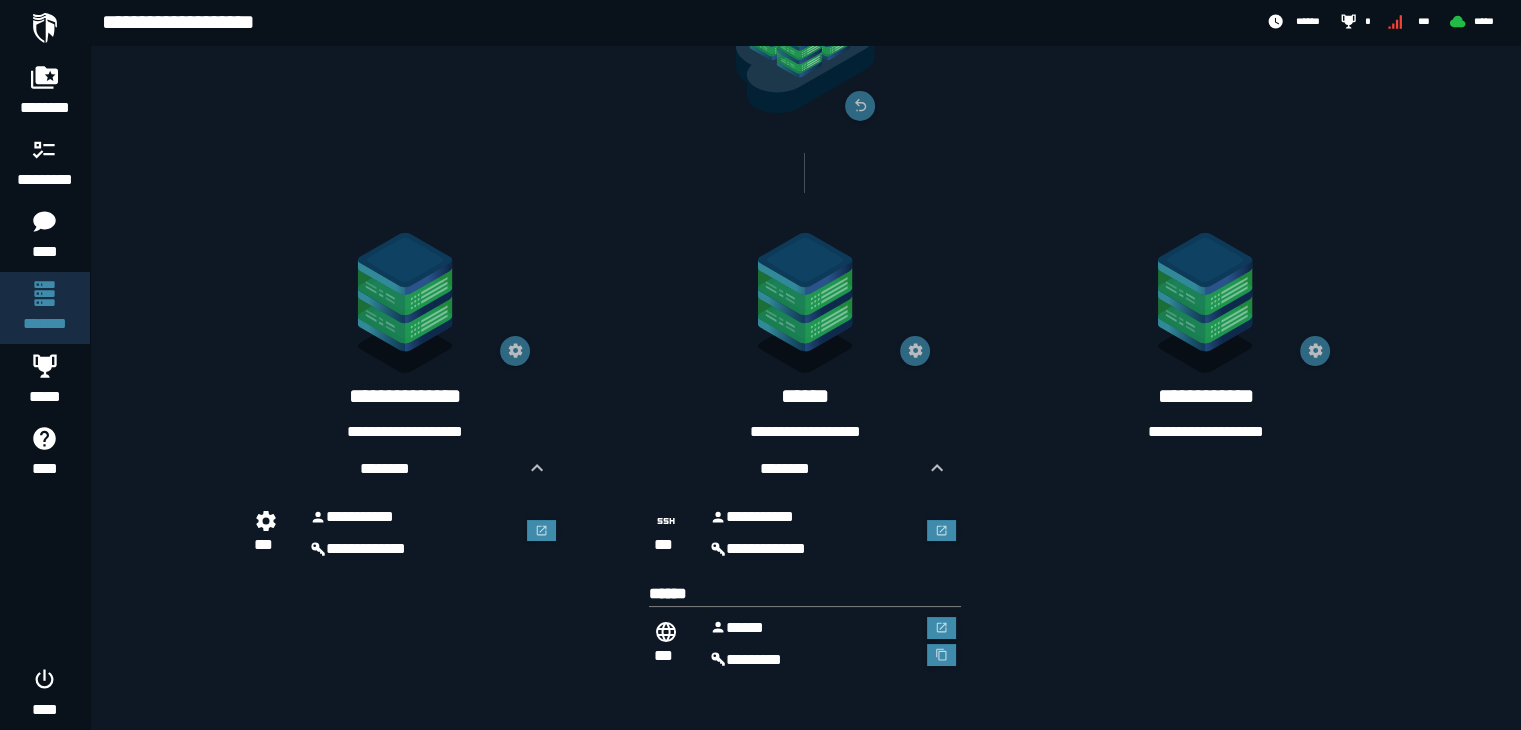 click on "**********" at bounding box center (1205, 432) 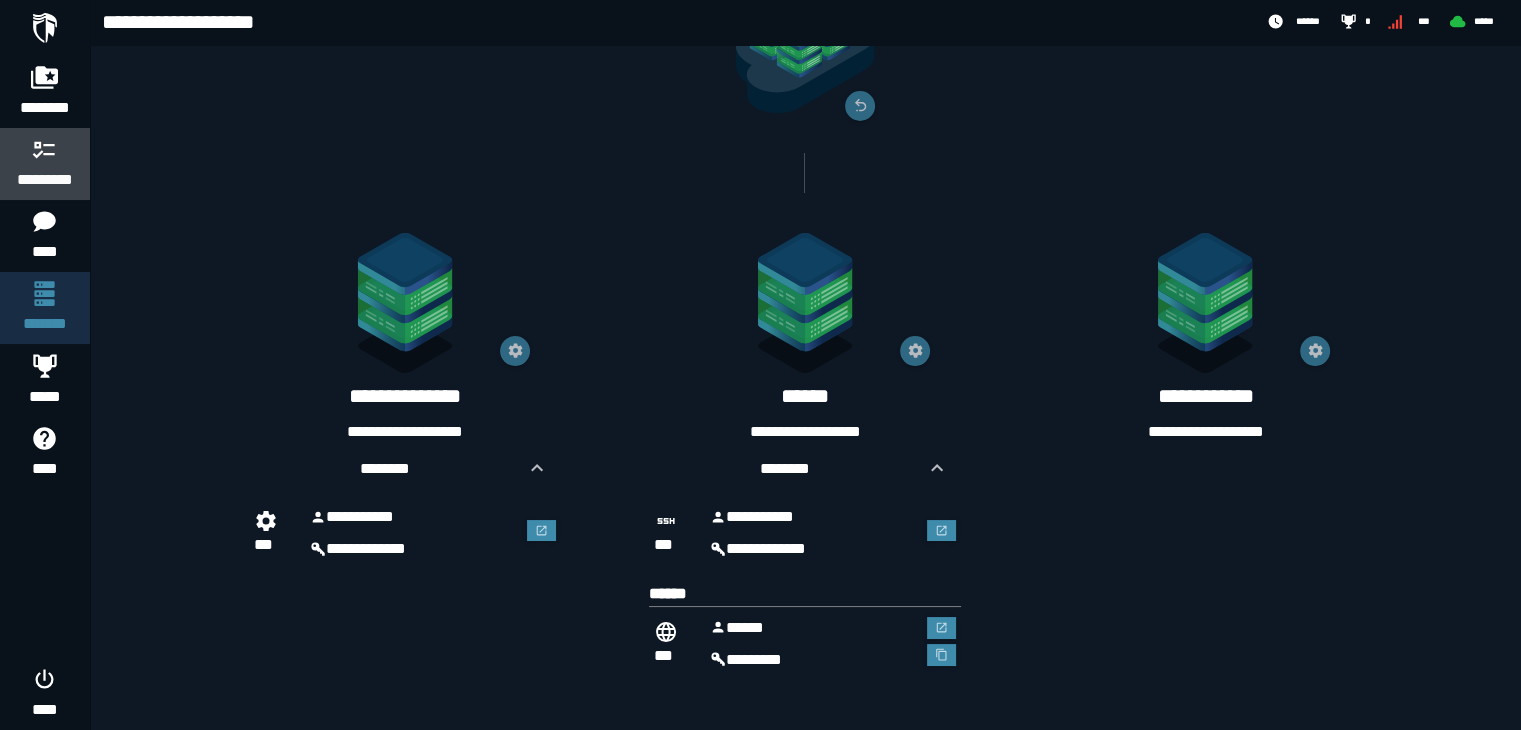 click on "*********" at bounding box center [45, 180] 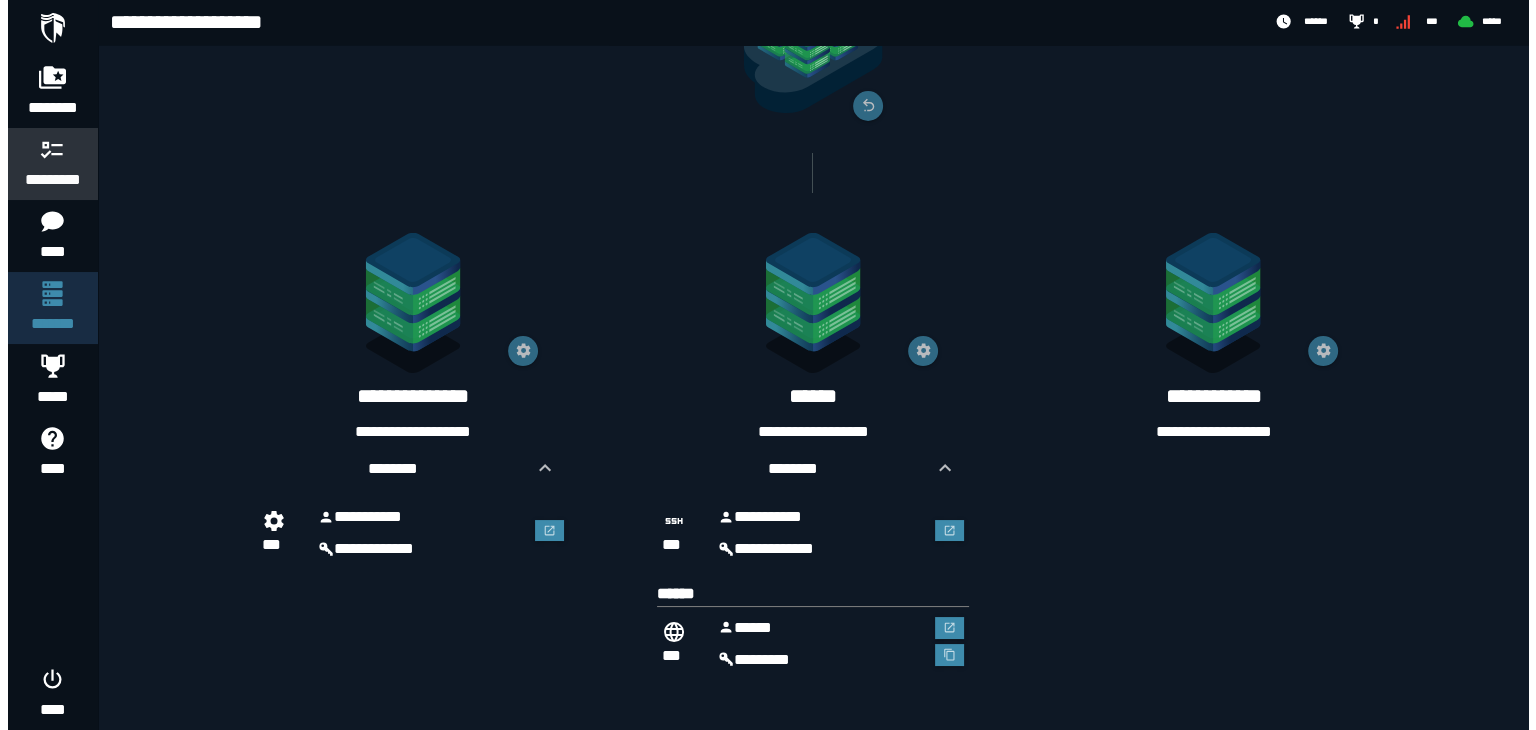 scroll, scrollTop: 0, scrollLeft: 0, axis: both 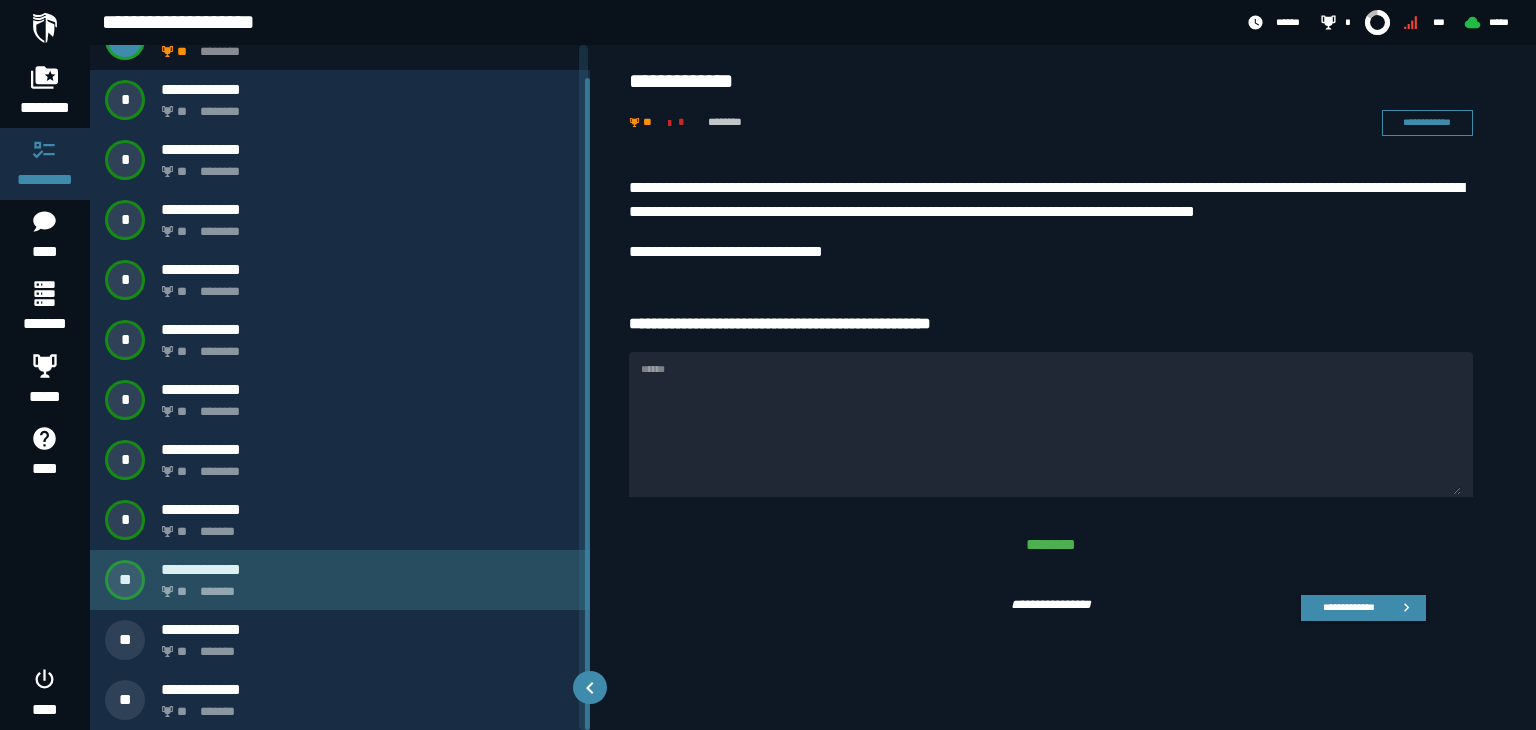 click on "** *******" at bounding box center (364, 586) 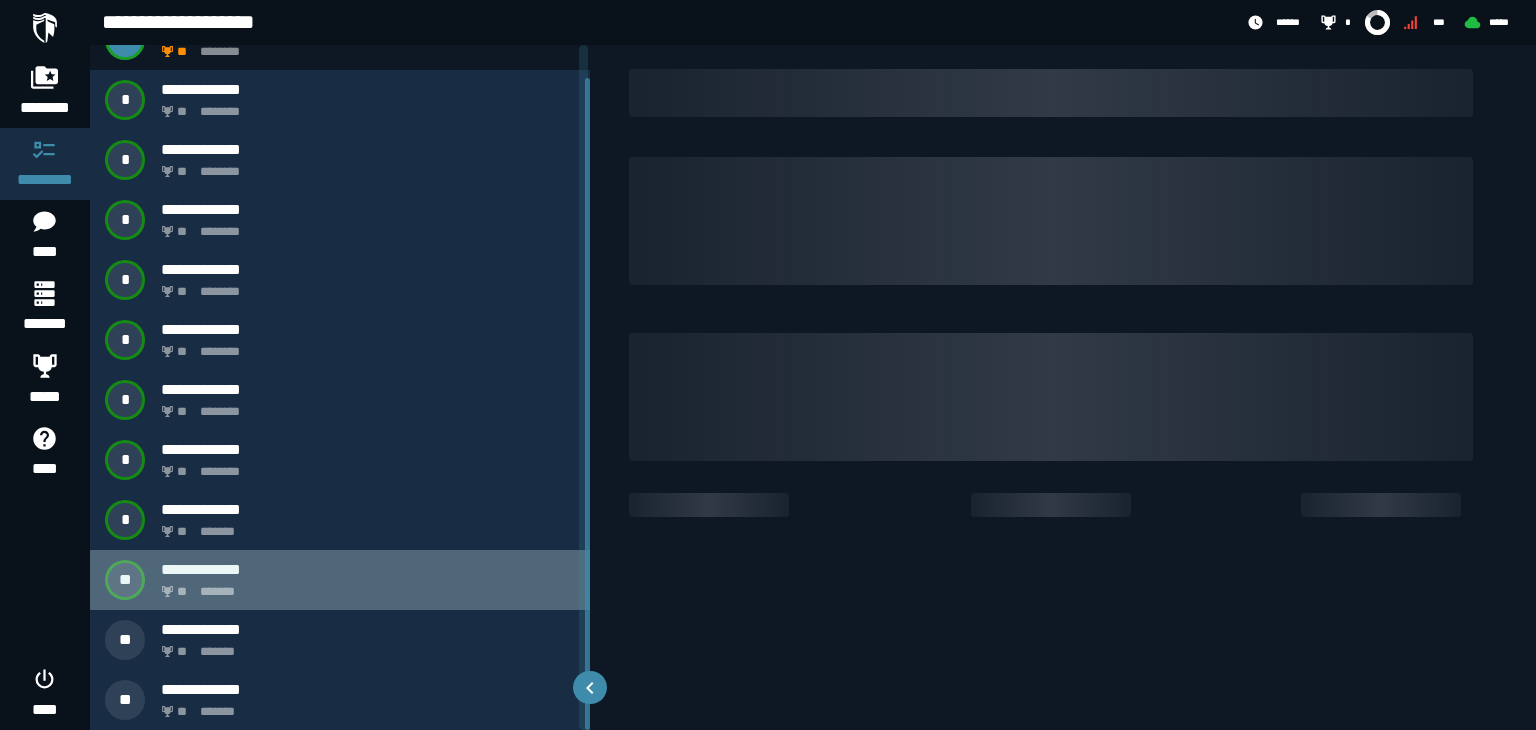 scroll, scrollTop: 0, scrollLeft: 0, axis: both 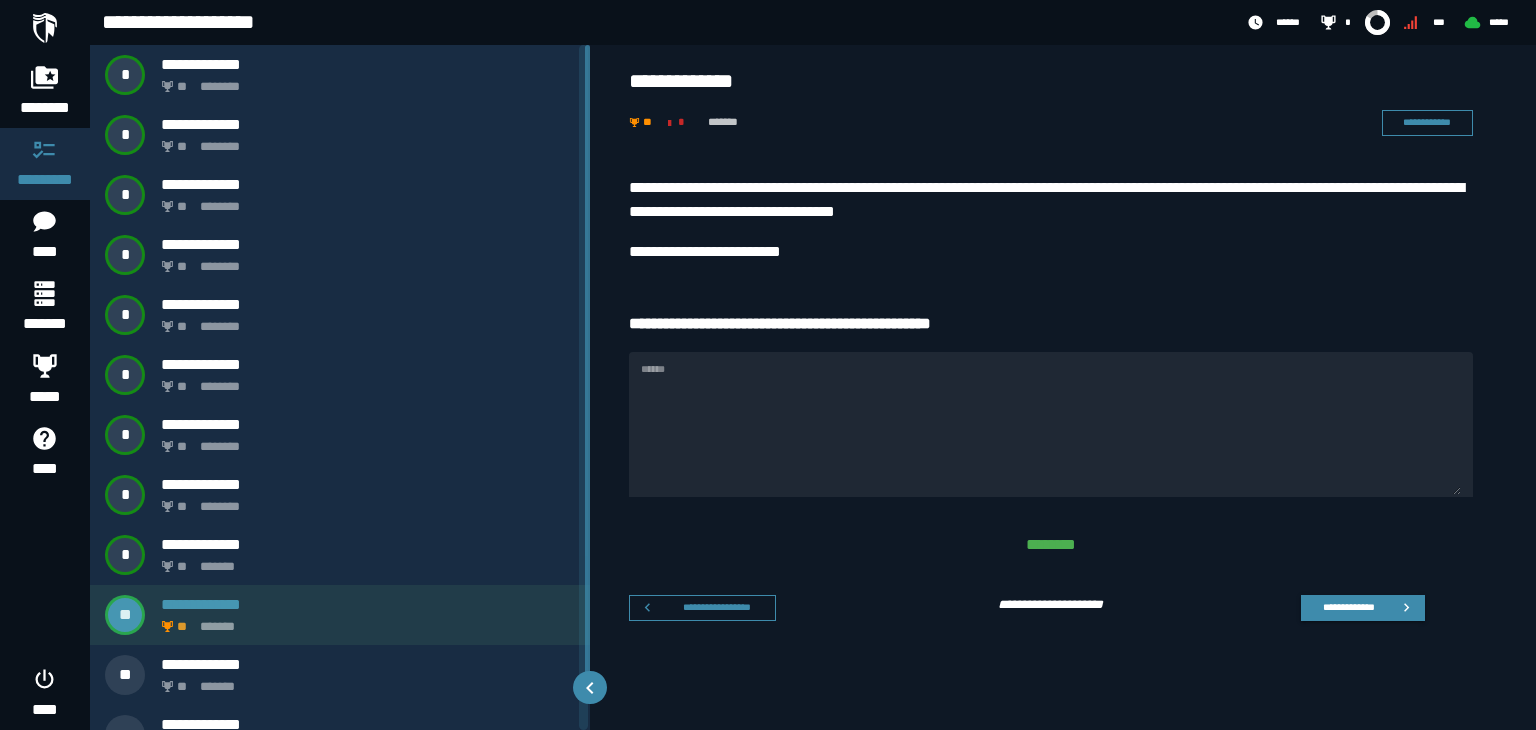 click on "** *******" at bounding box center [364, 621] 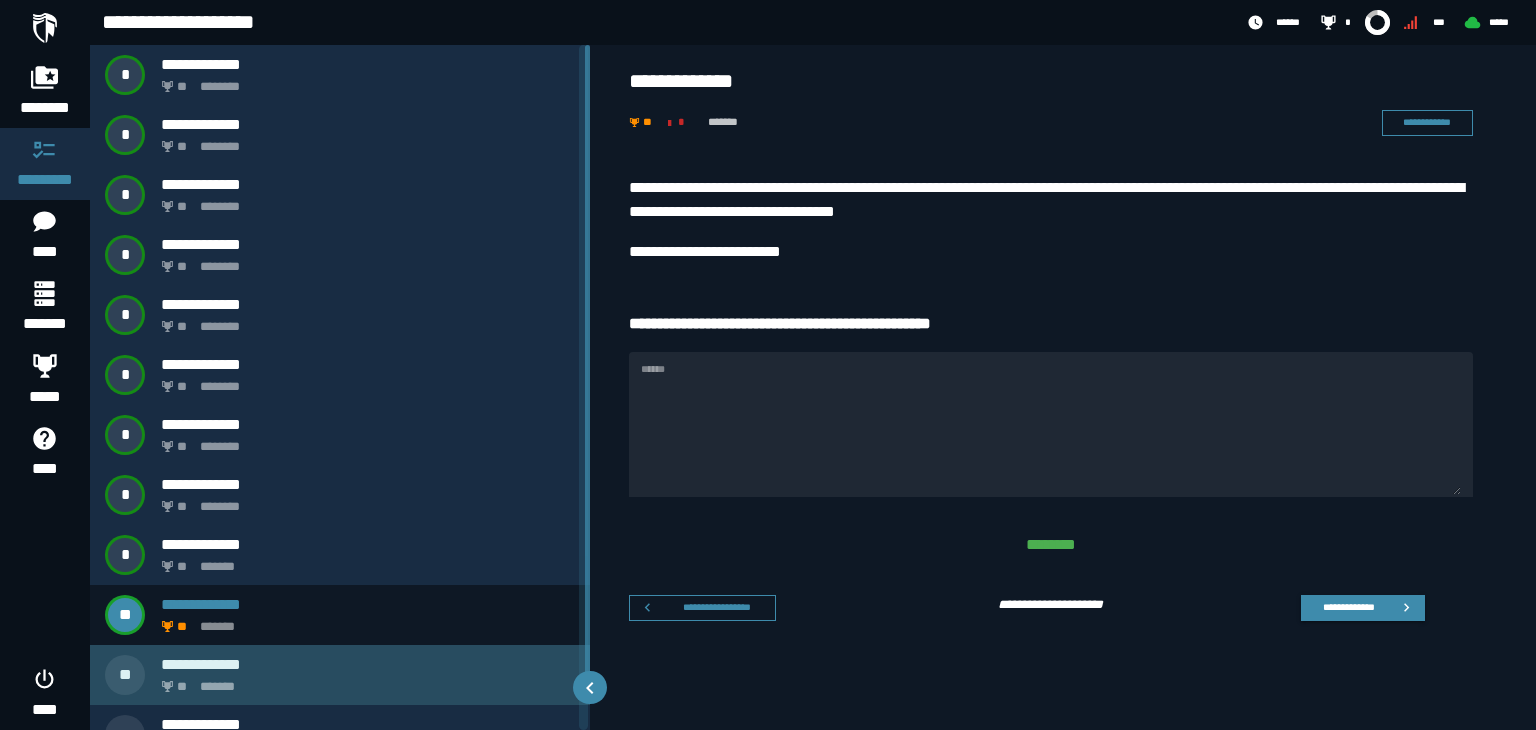 click on "**********" at bounding box center [340, 675] 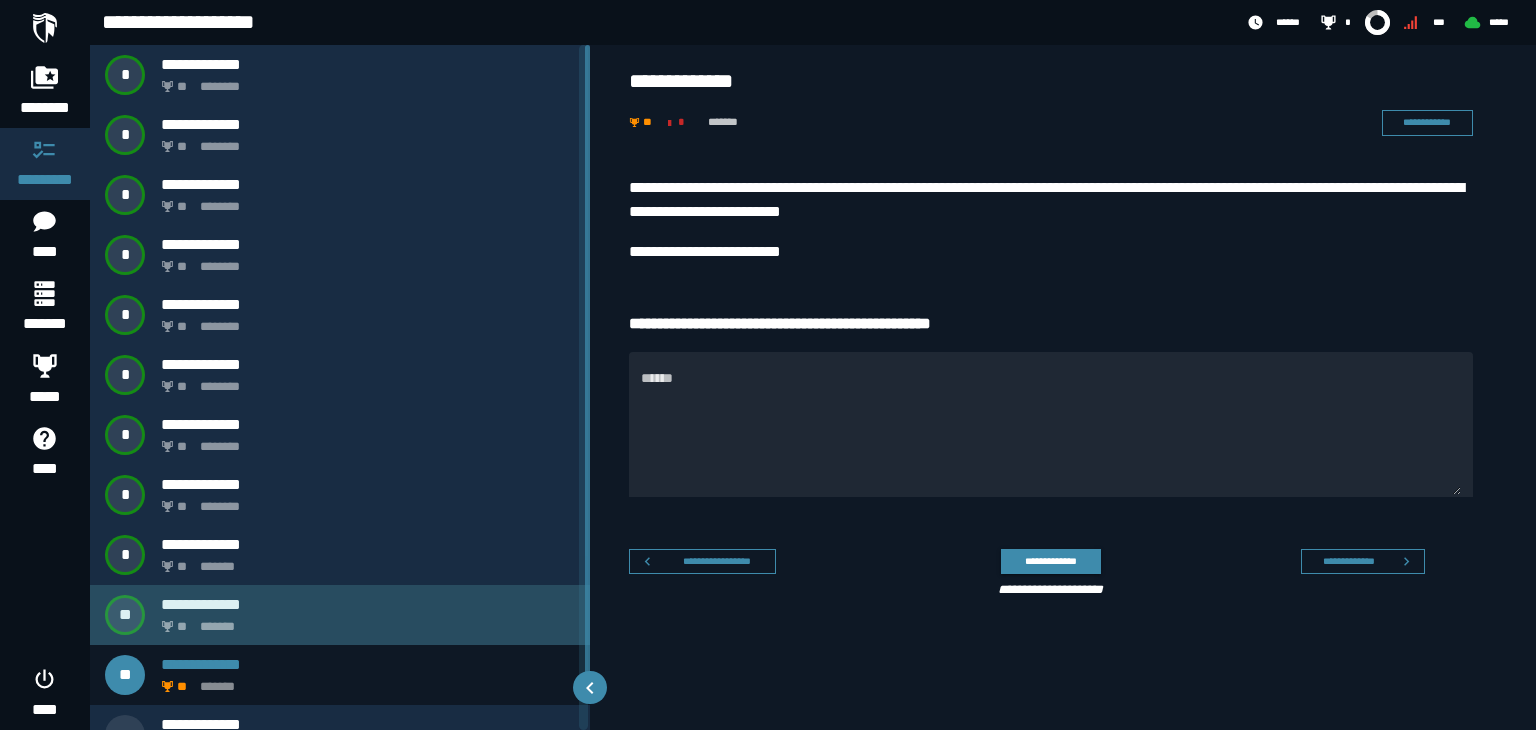 click on "*******" 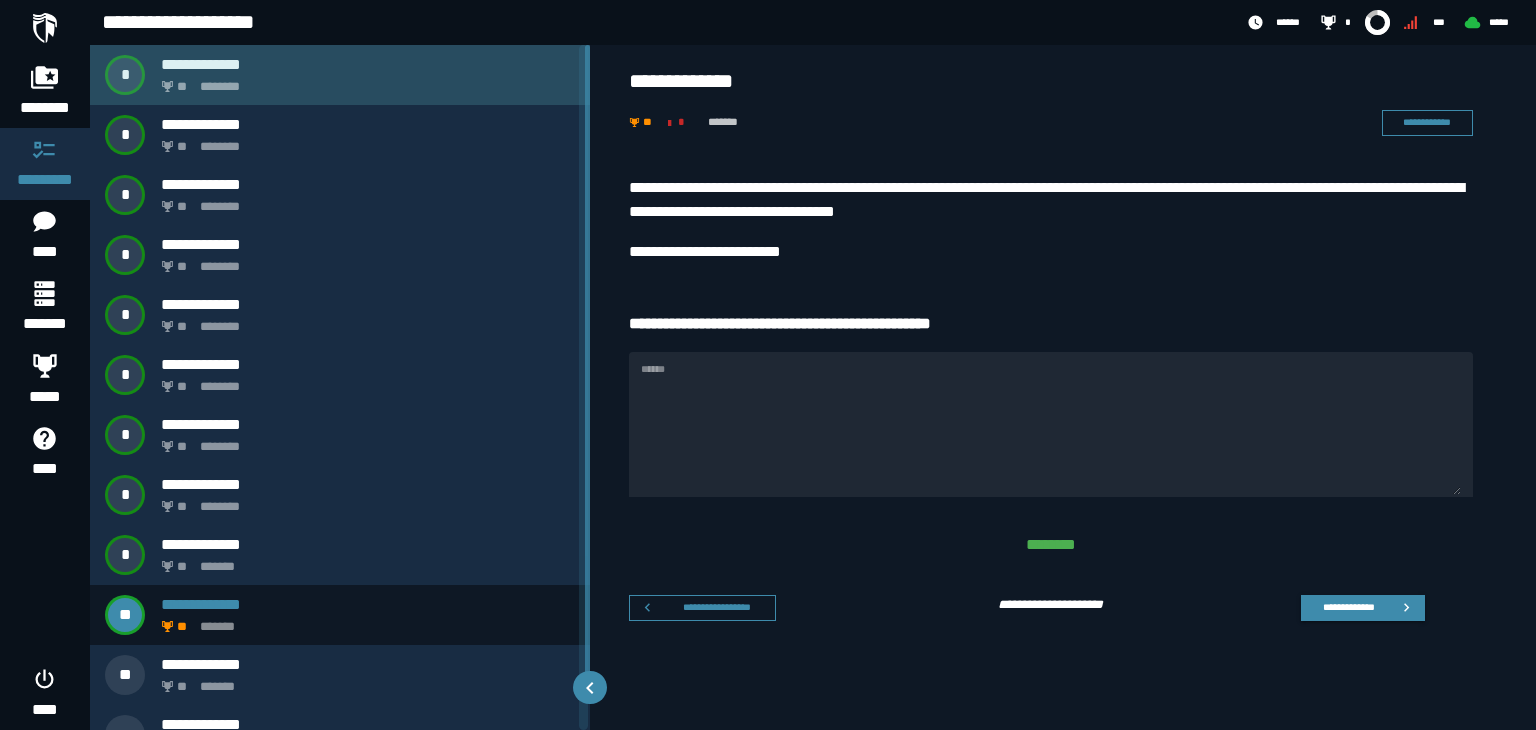 click on "********" 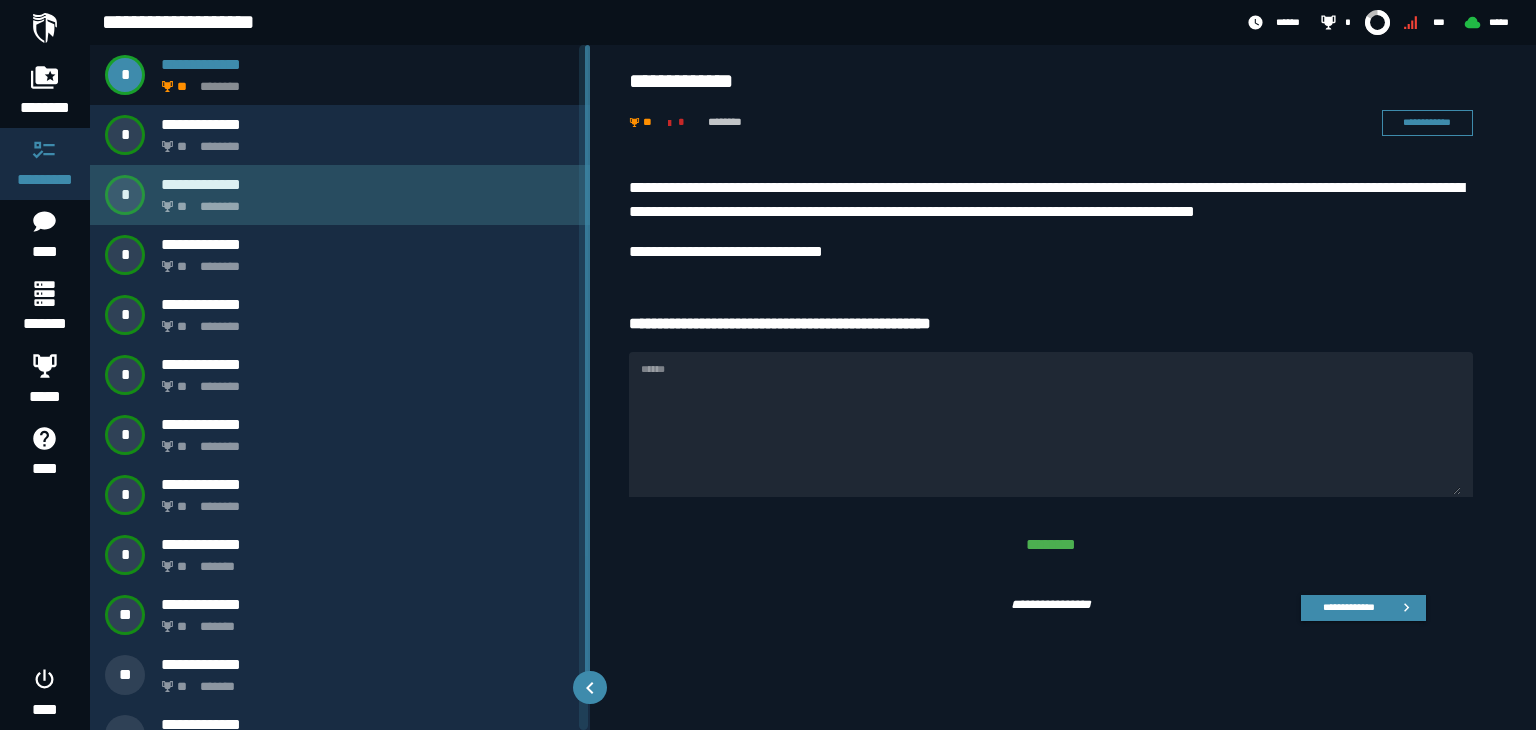 click on "********" 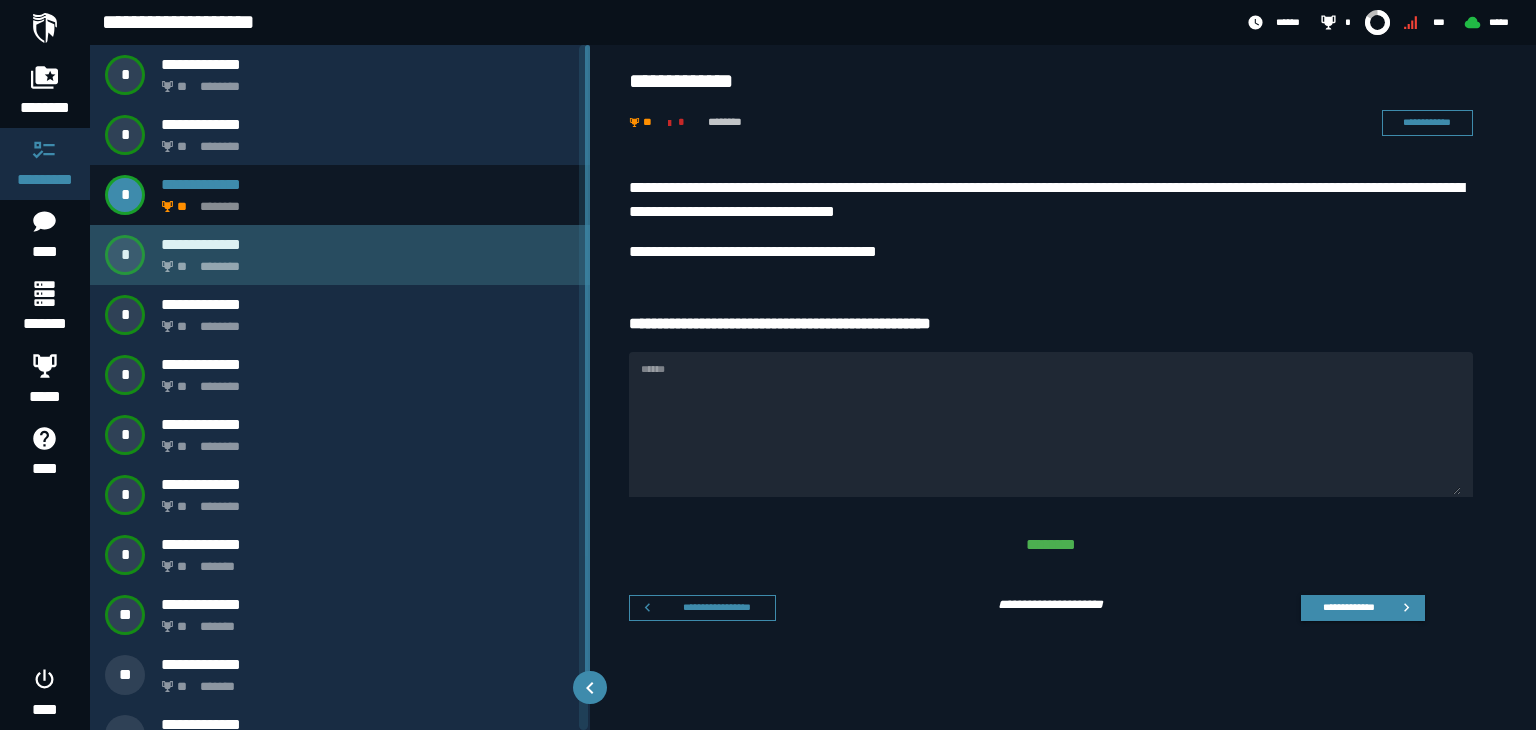 click on "********" 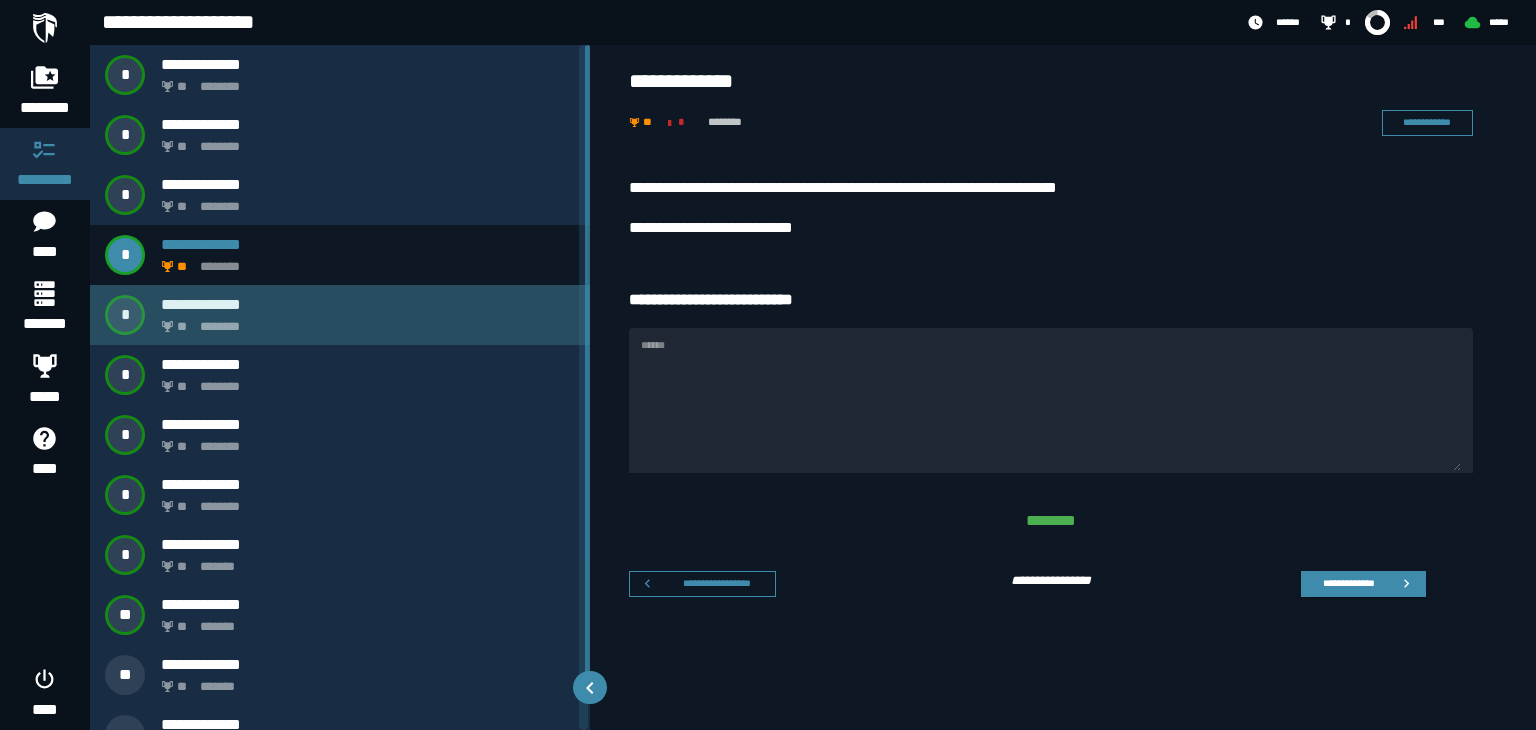 click on "********" 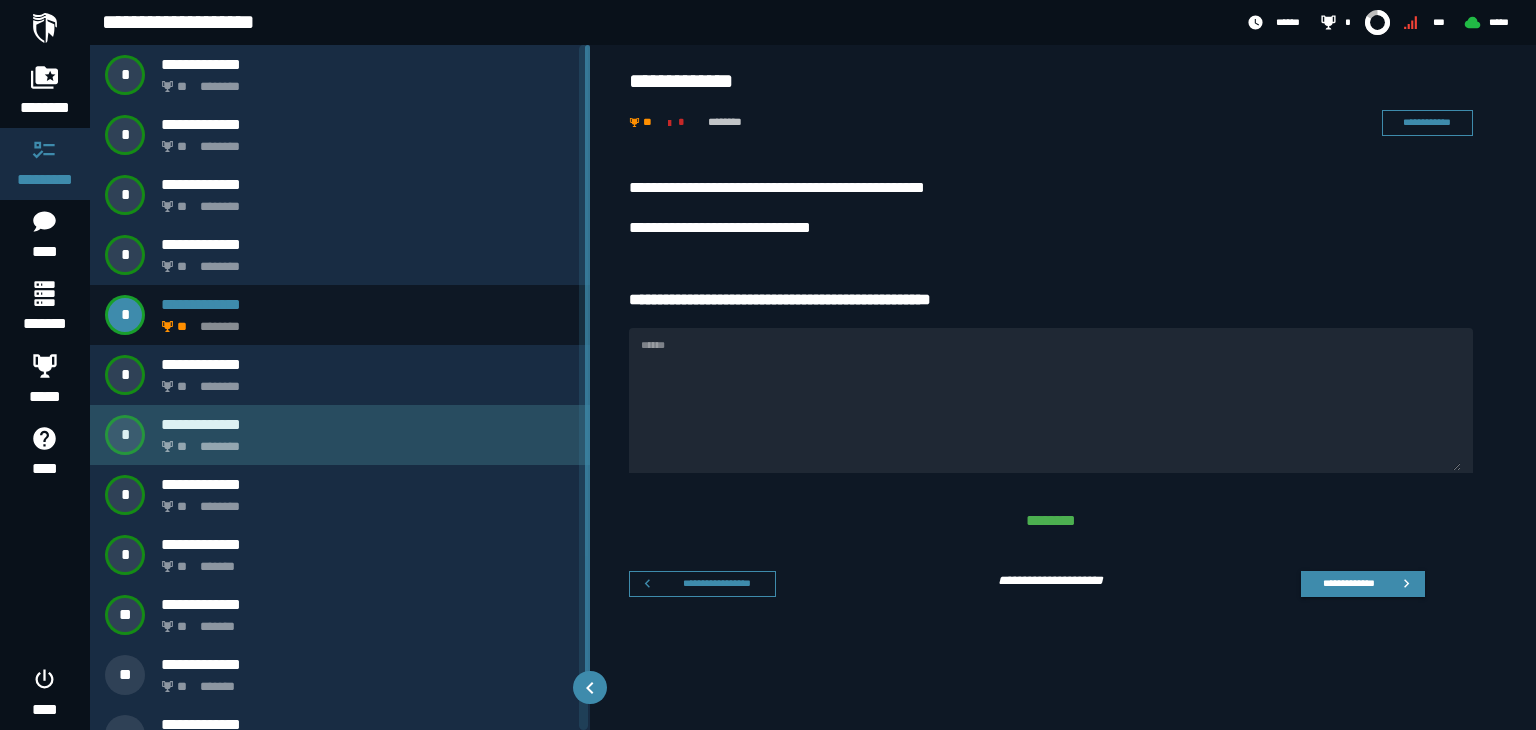 click on "** ********" at bounding box center (364, 441) 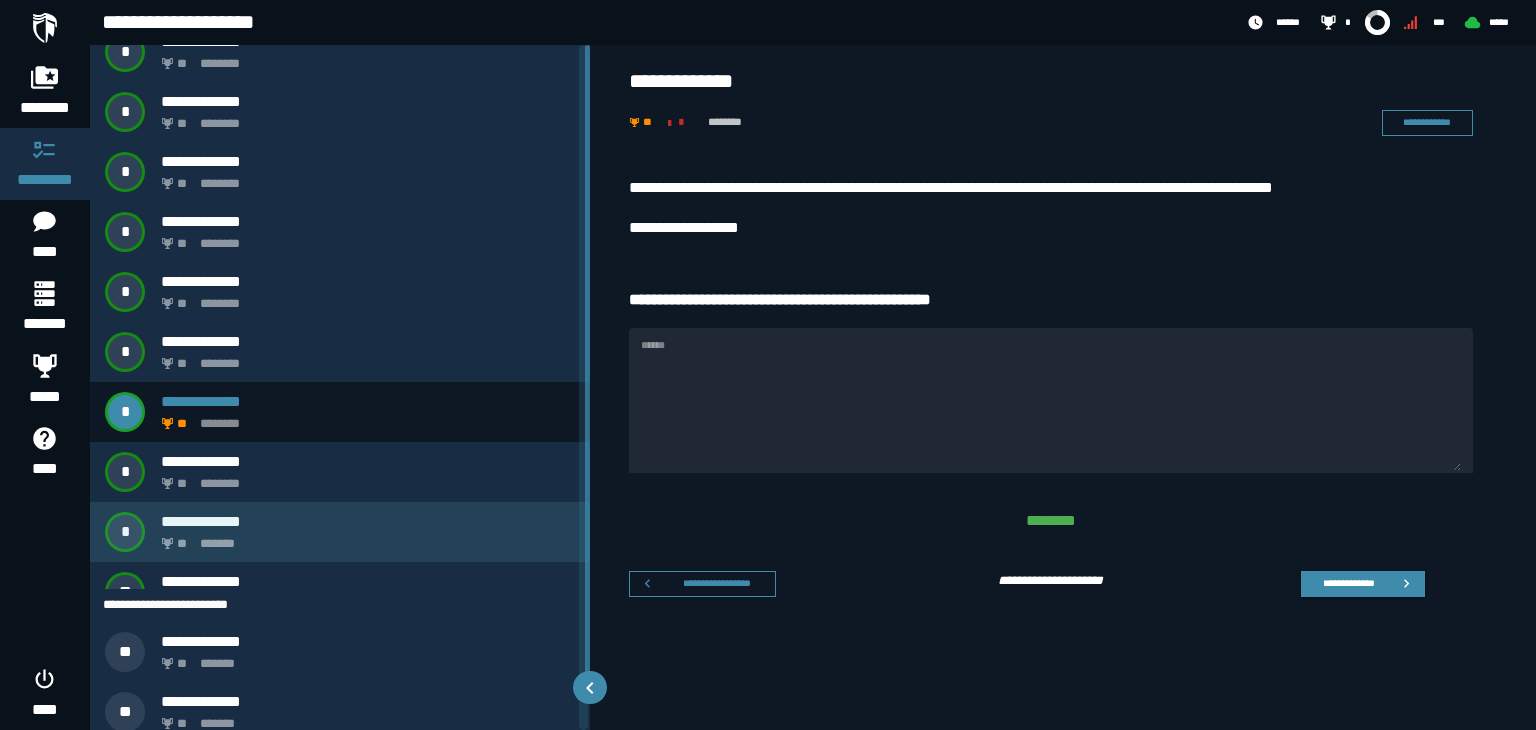 scroll, scrollTop: 35, scrollLeft: 0, axis: vertical 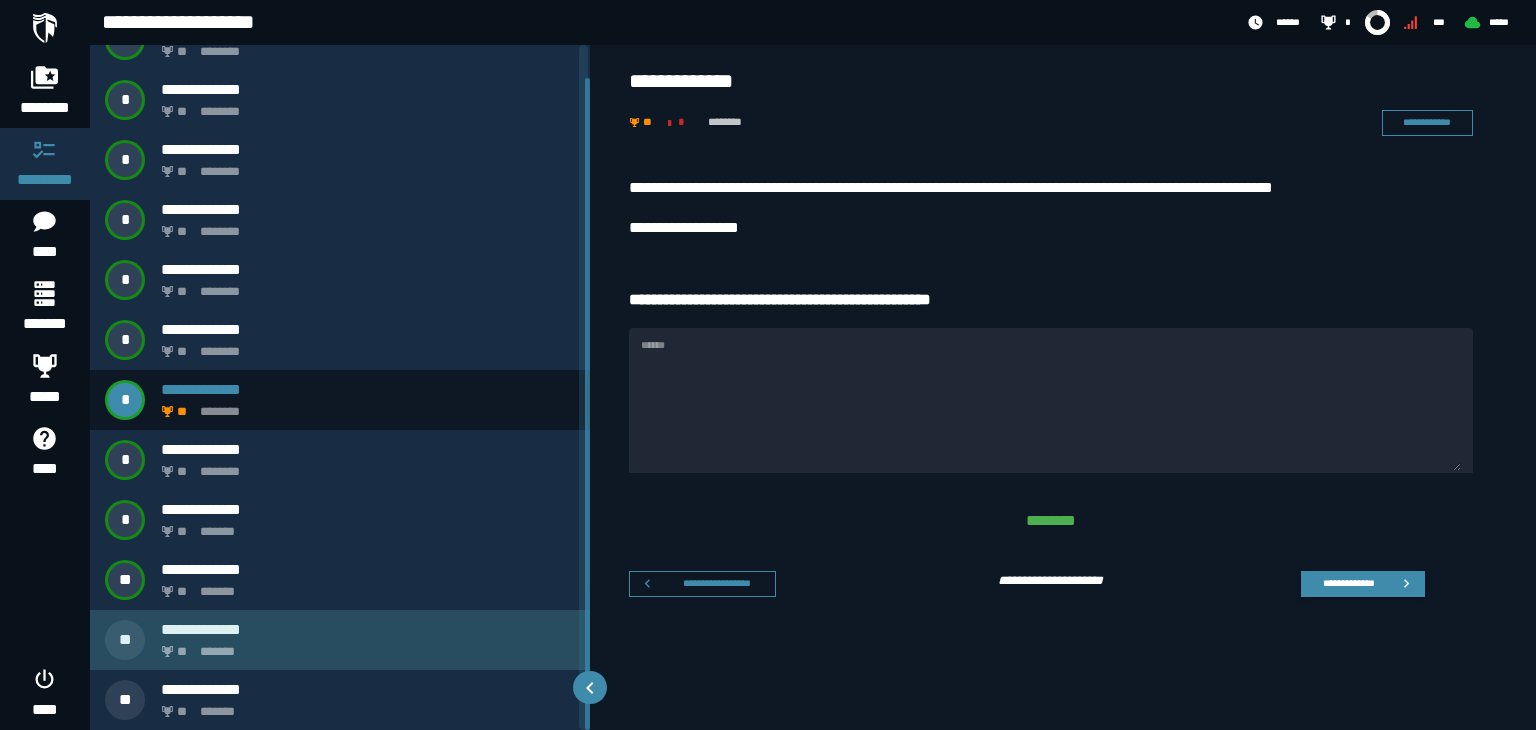 click on "** *******" at bounding box center [364, 646] 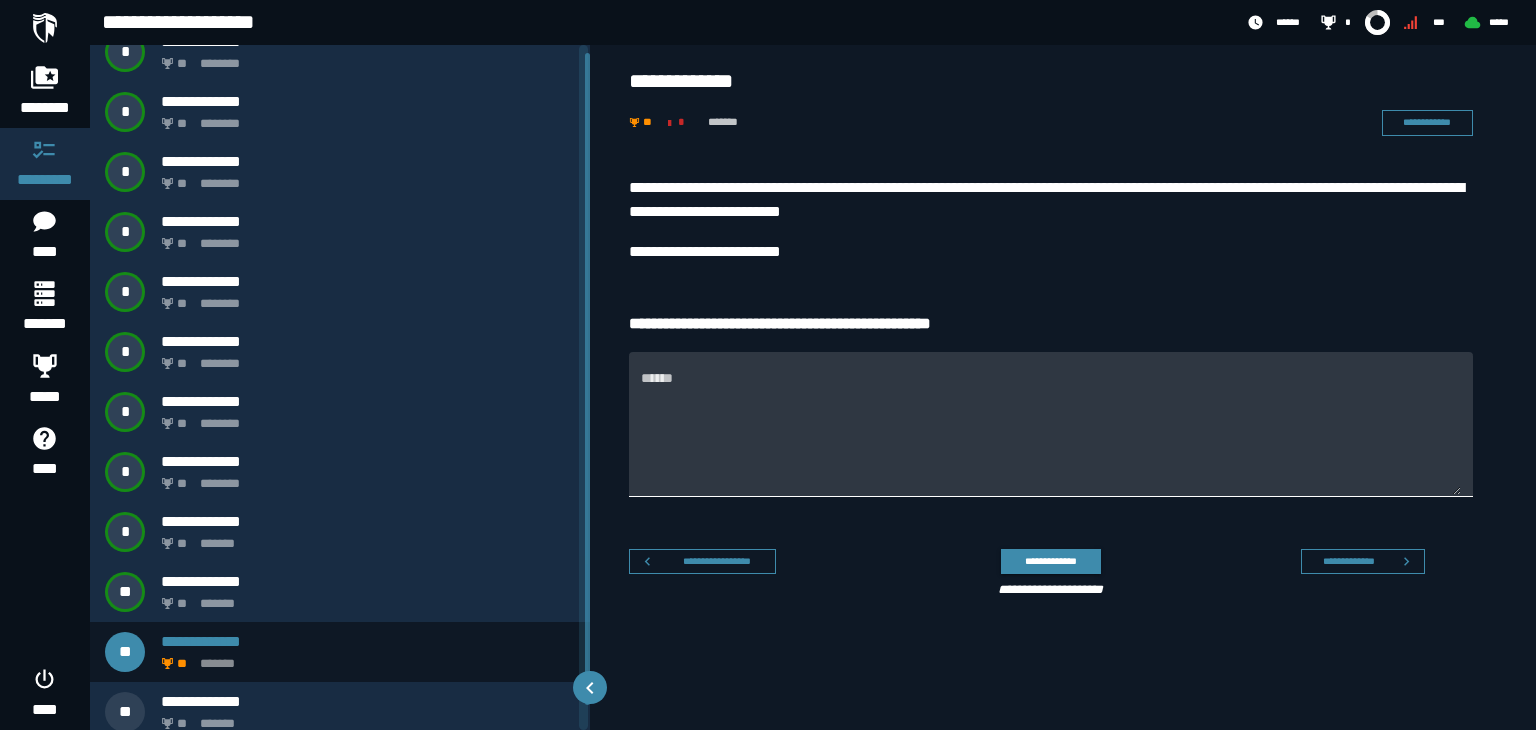 scroll, scrollTop: 35, scrollLeft: 0, axis: vertical 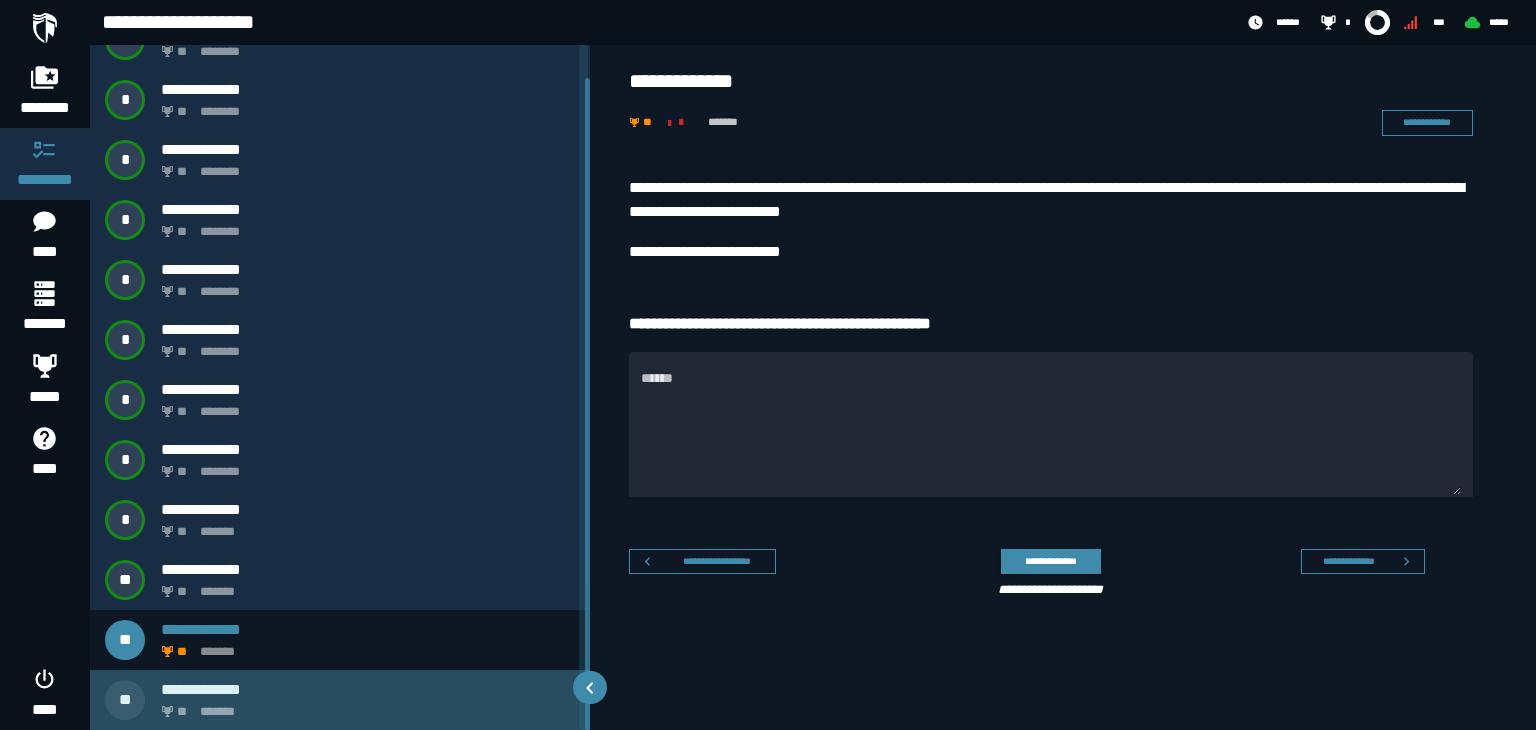click on "** *******" at bounding box center (364, 706) 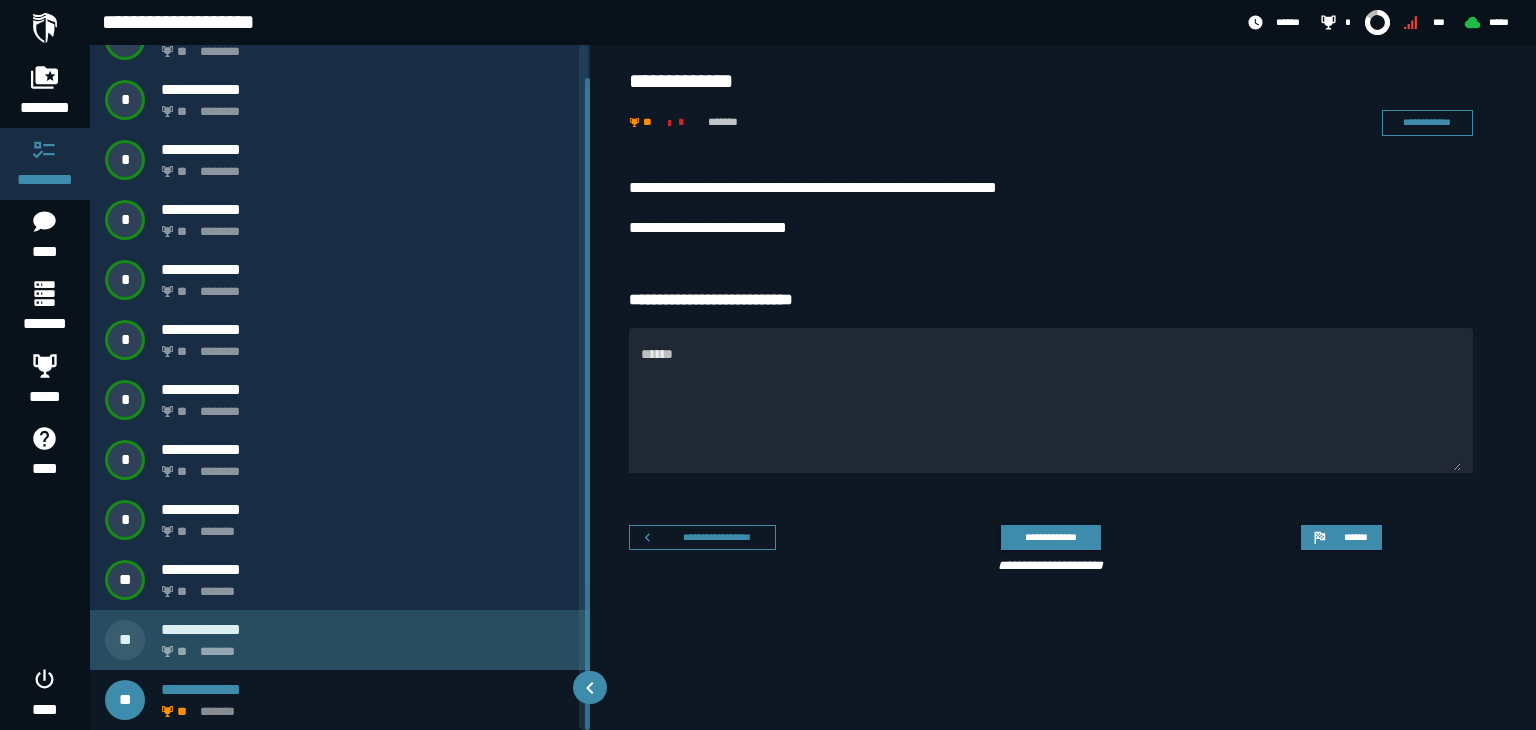 click on "**********" at bounding box center (368, 629) 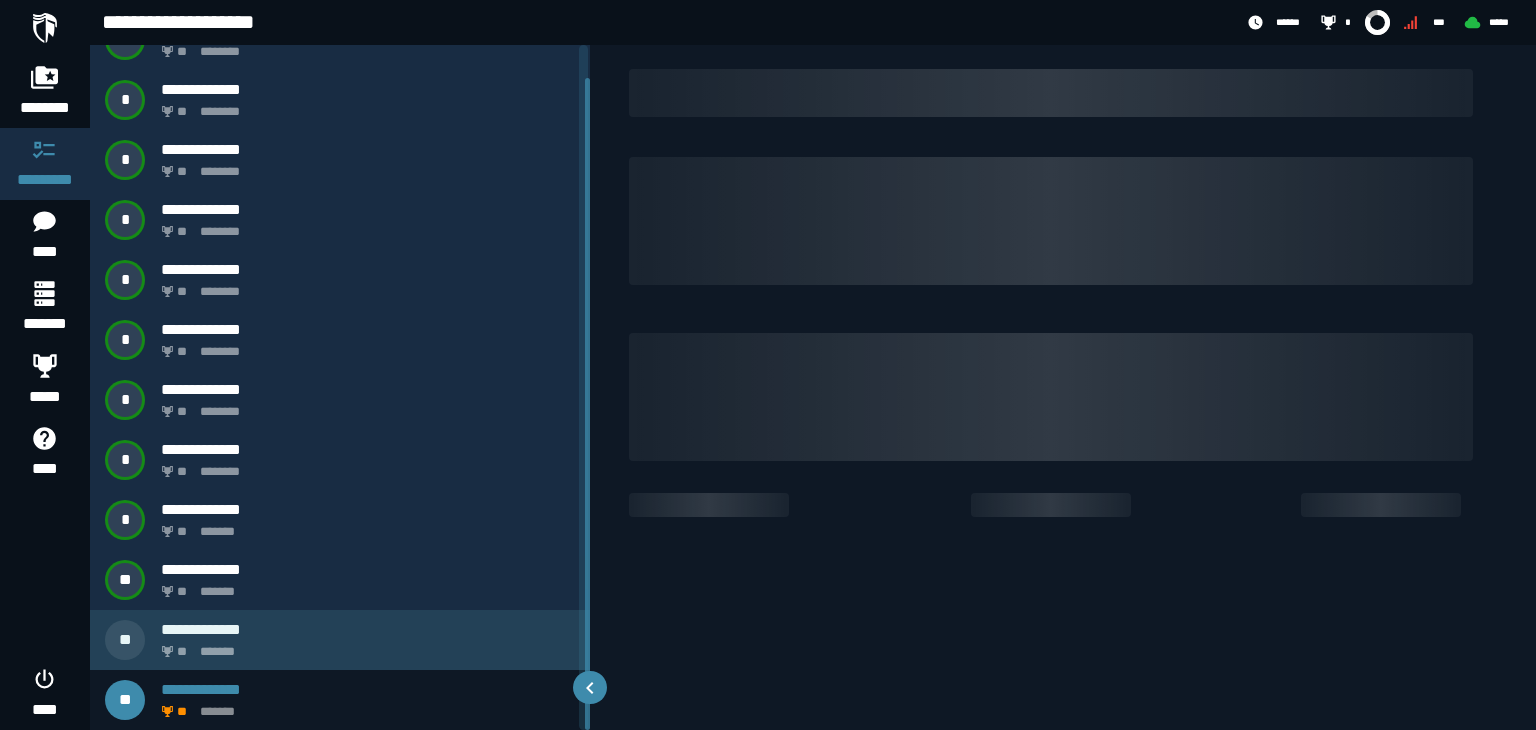 scroll, scrollTop: 0, scrollLeft: 0, axis: both 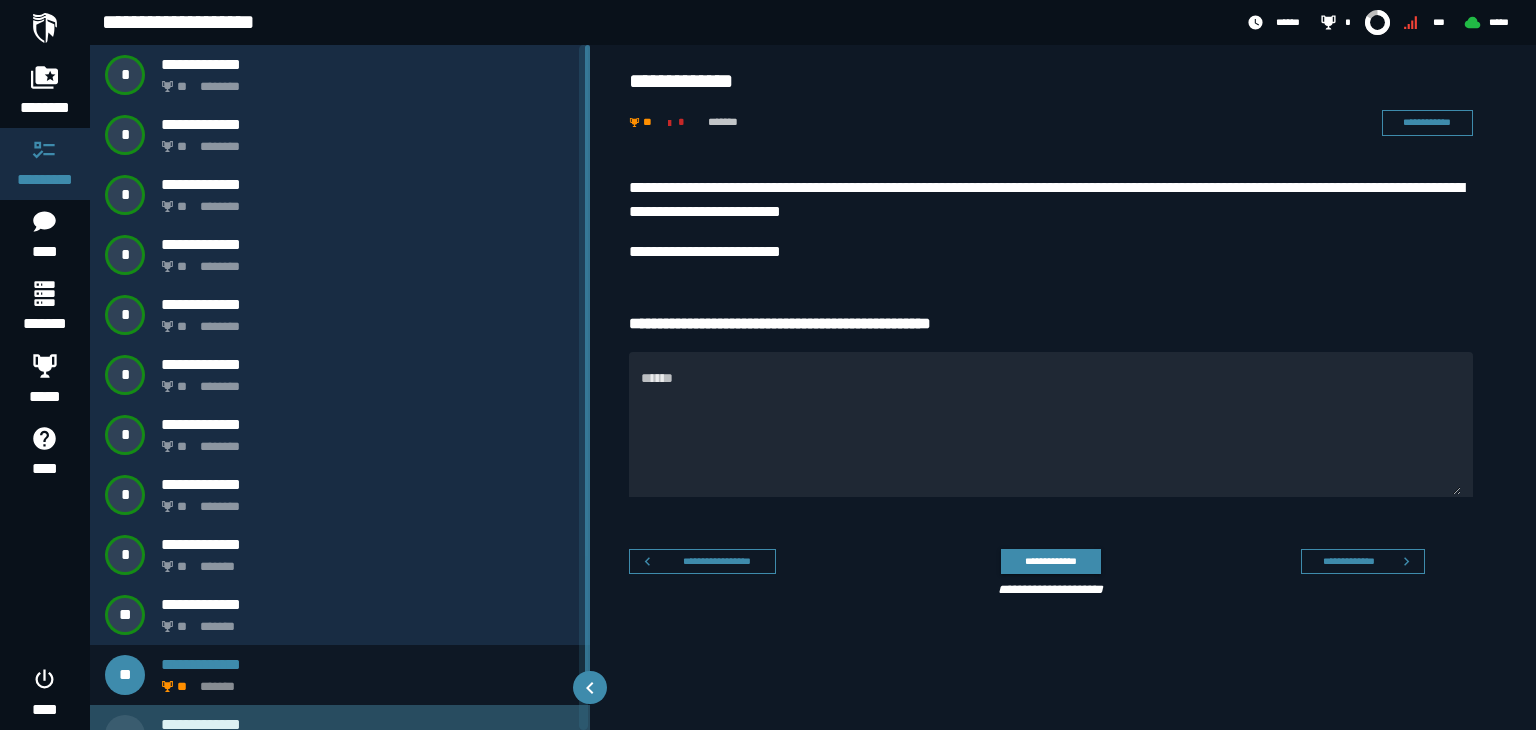 click on "**********" at bounding box center (340, 735) 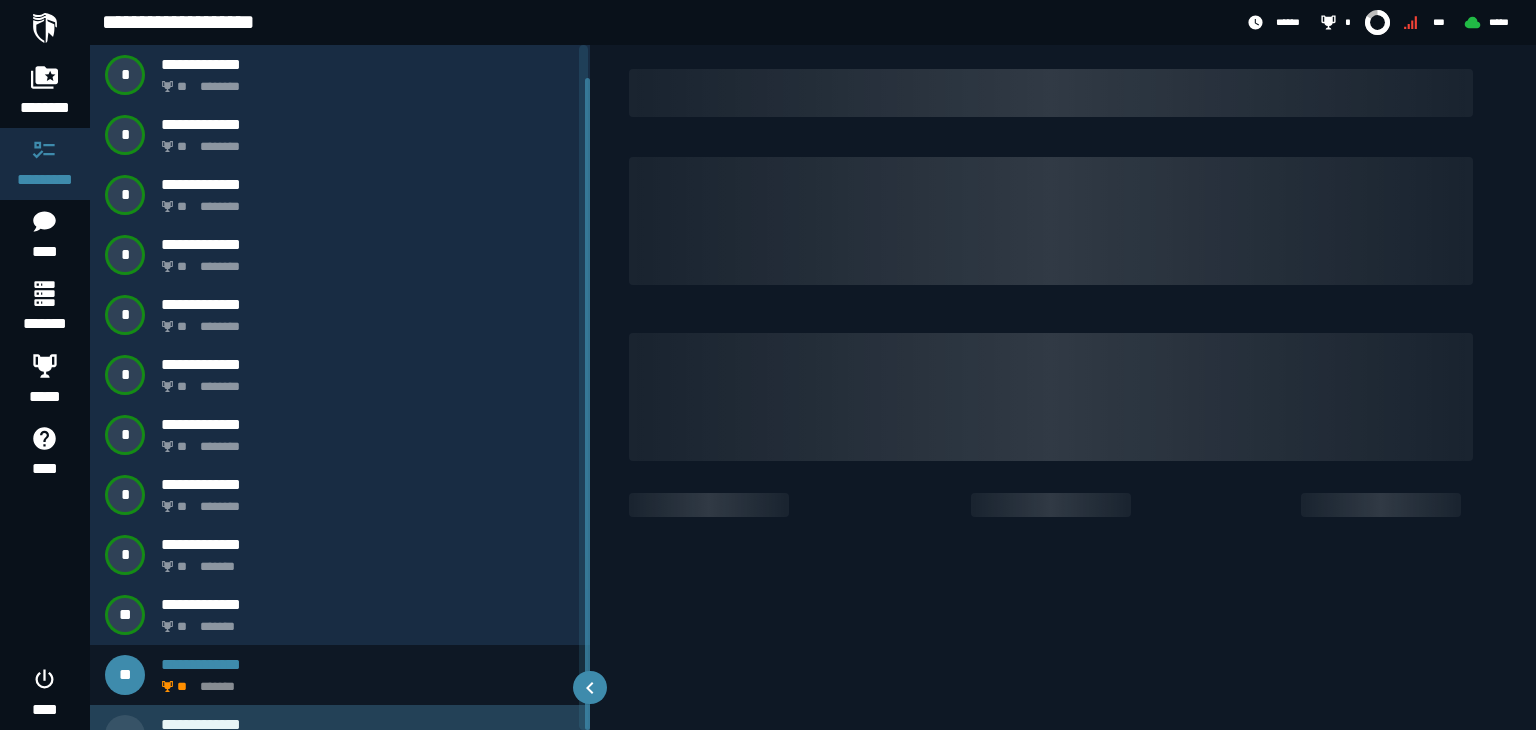 scroll, scrollTop: 35, scrollLeft: 0, axis: vertical 